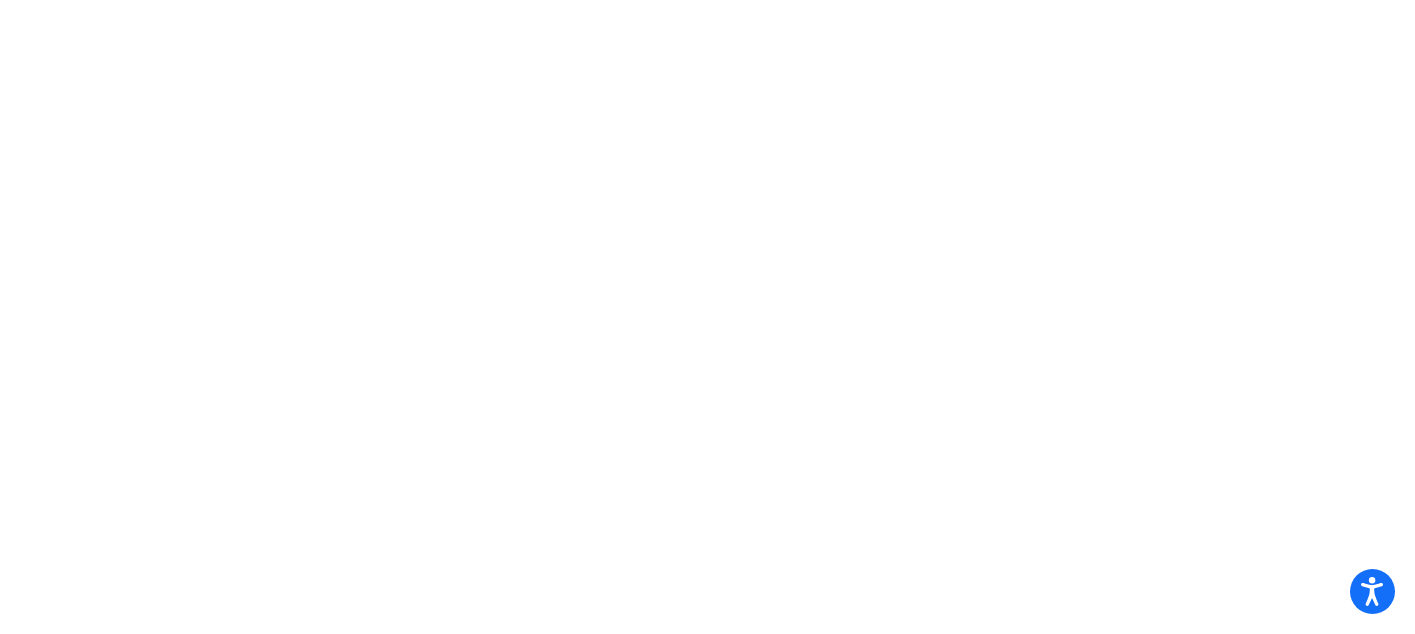 scroll, scrollTop: 0, scrollLeft: 0, axis: both 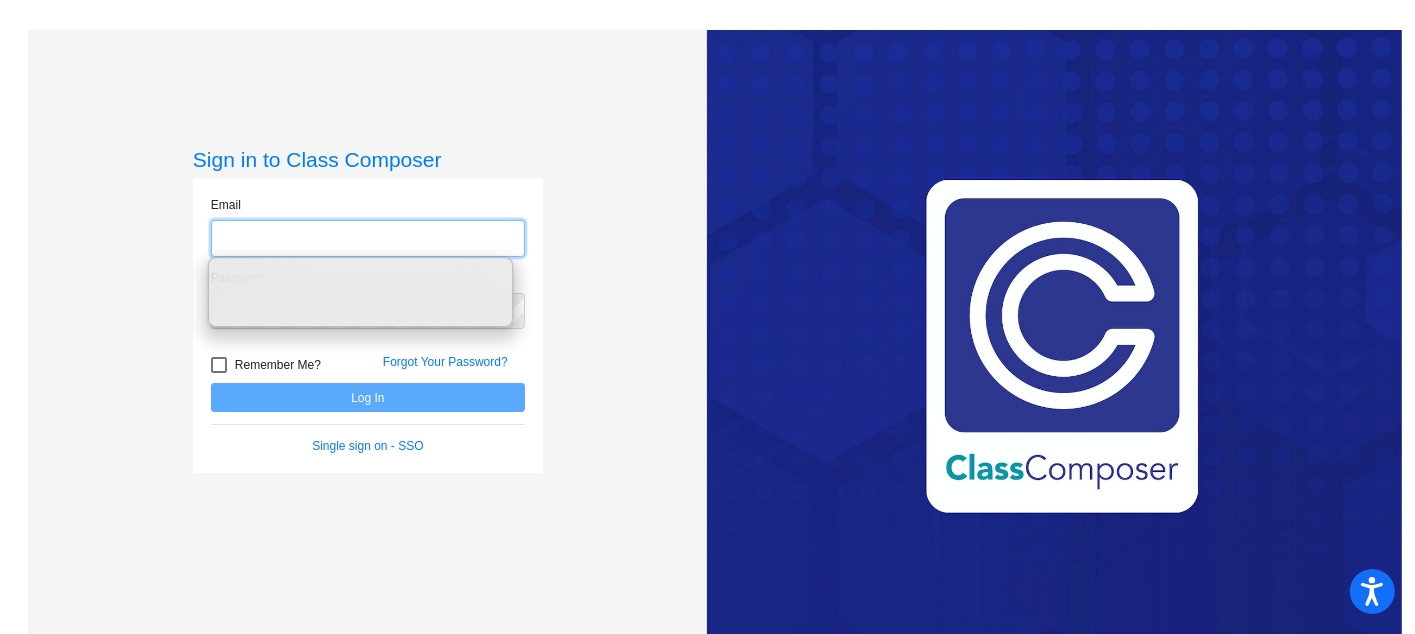 type on "[EMAIL_ADDRESS][DOMAIN_NAME]" 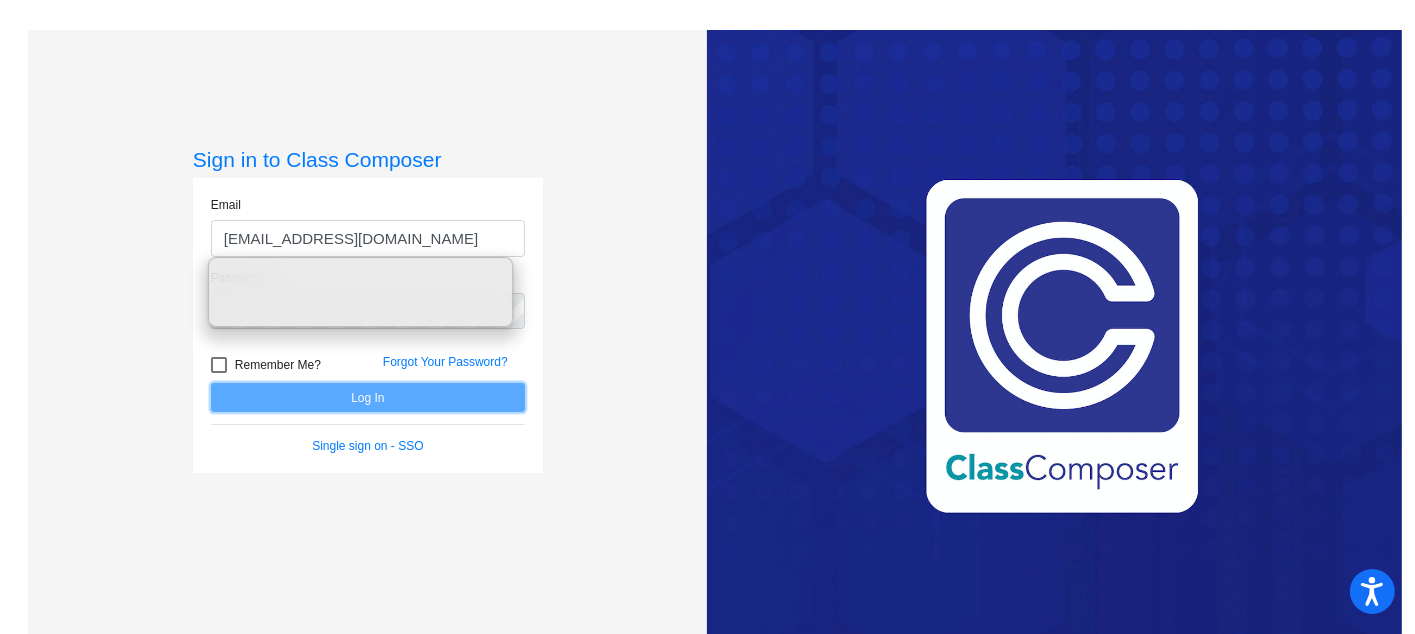click on "Log In" 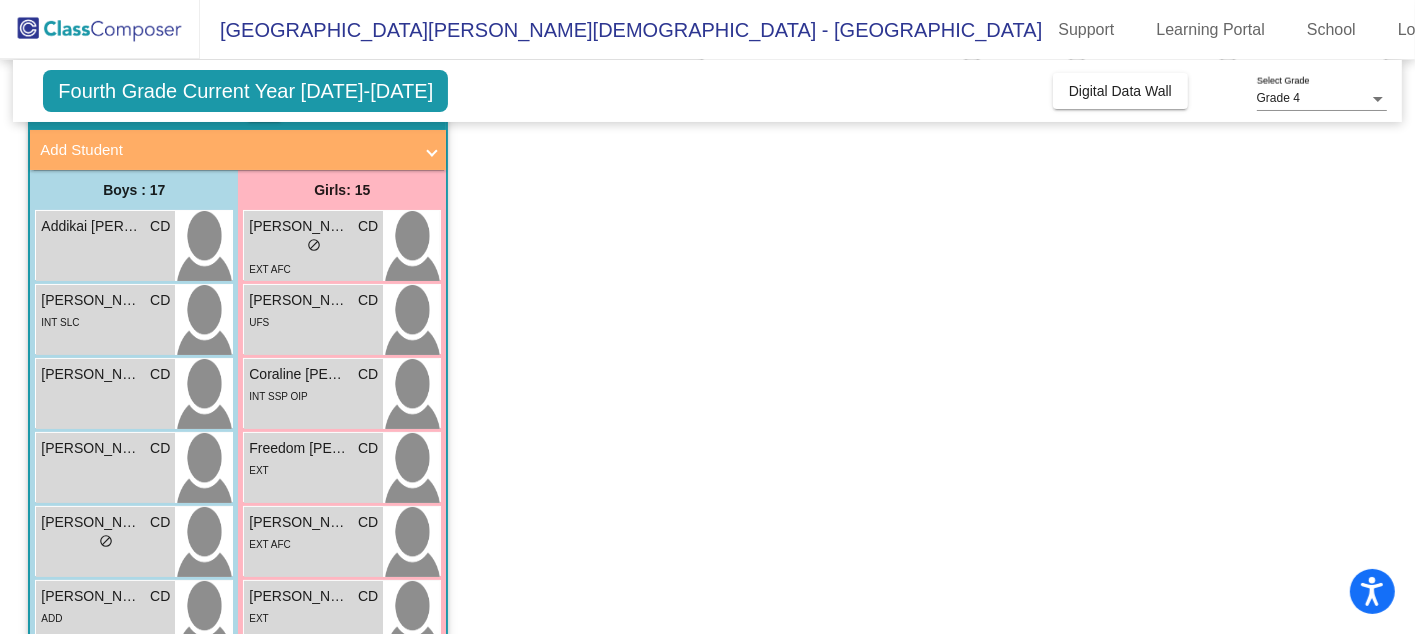 scroll, scrollTop: 114, scrollLeft: 0, axis: vertical 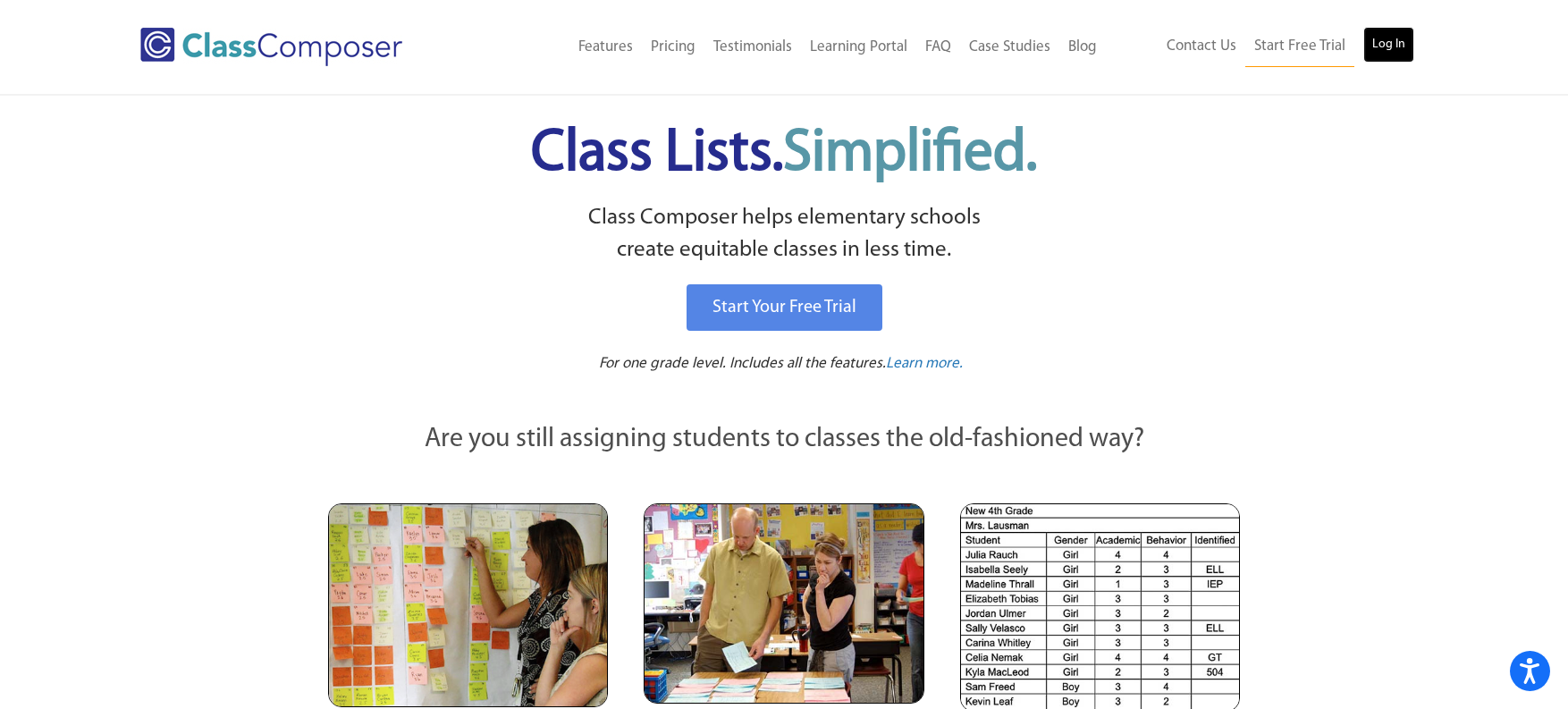 click on "Log In" at bounding box center [1388, 45] 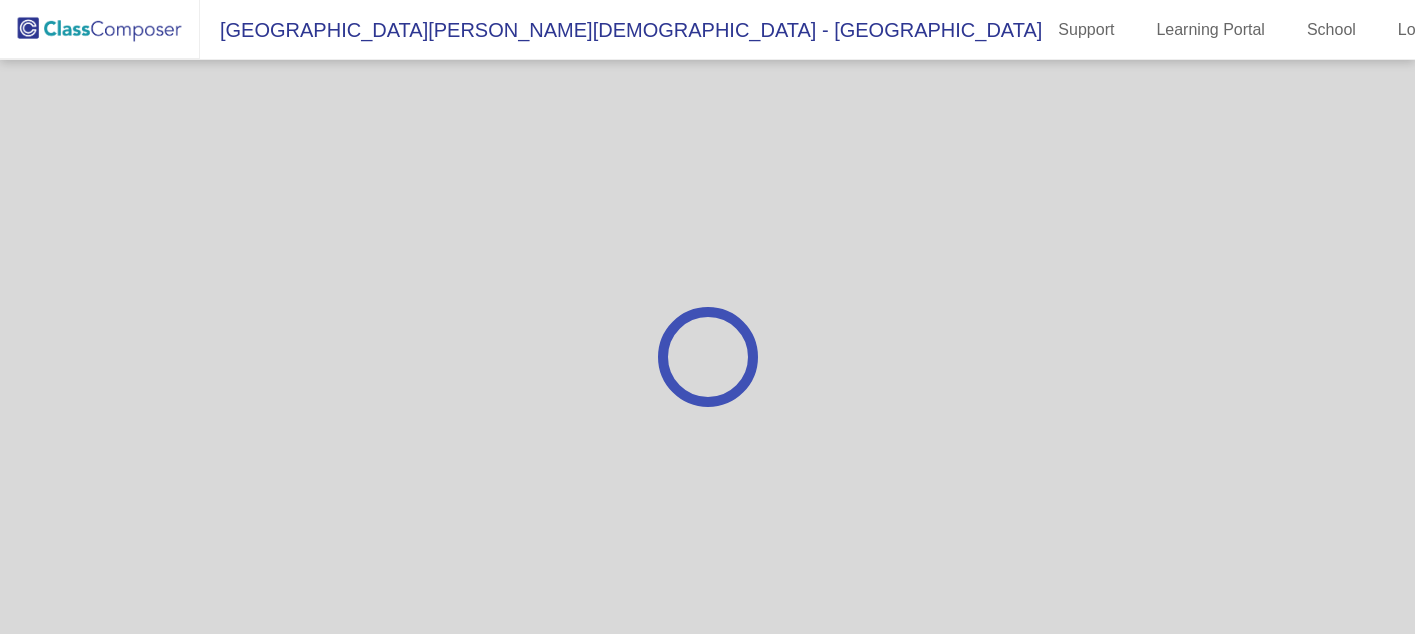 scroll, scrollTop: 0, scrollLeft: 0, axis: both 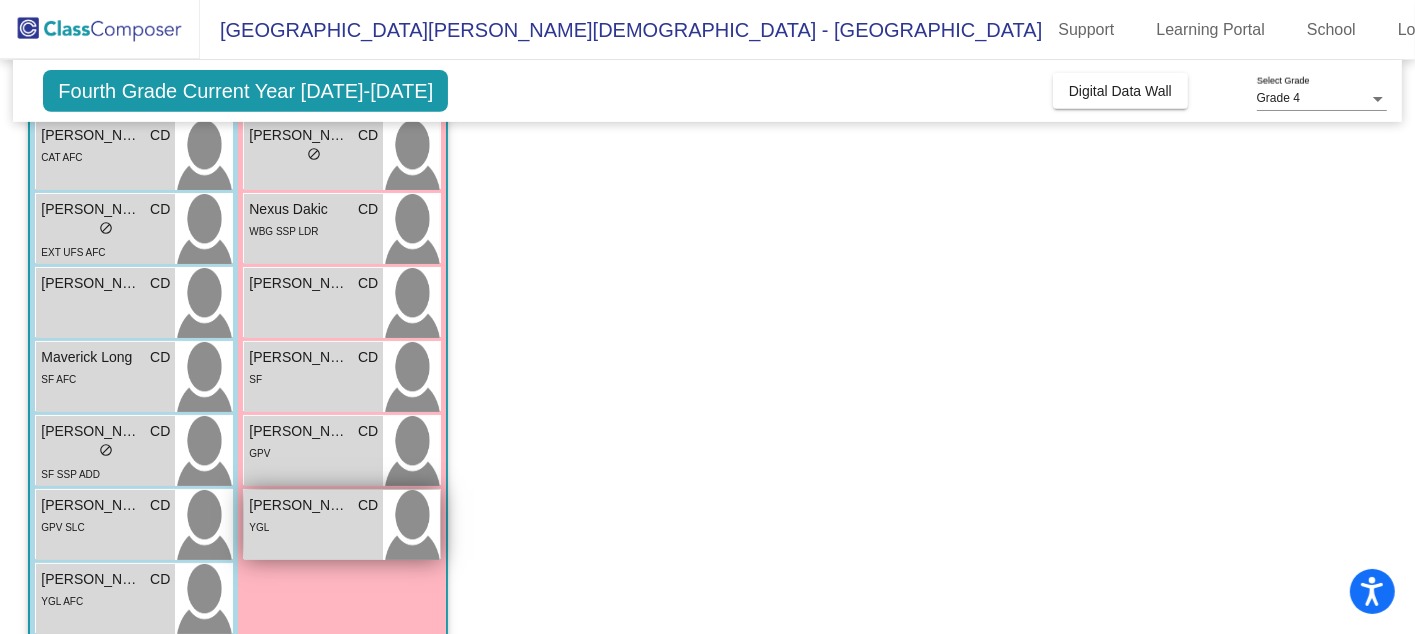 click on "YGL" at bounding box center (313, 526) 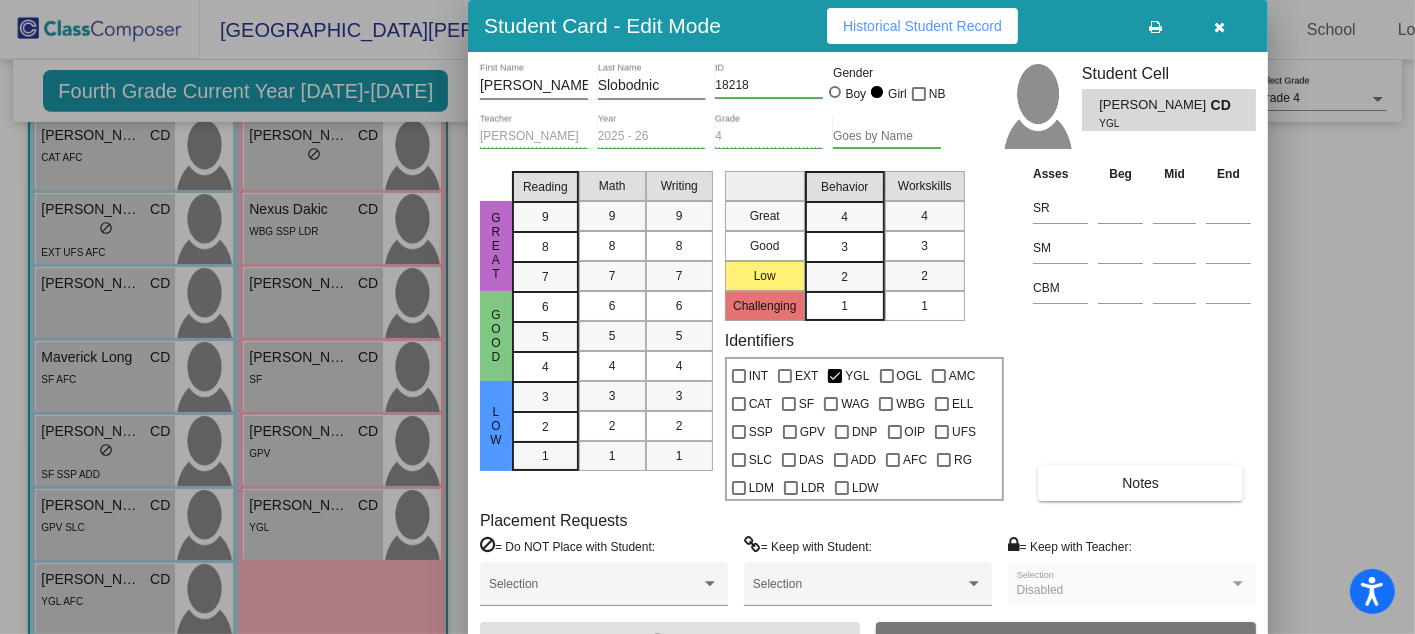 click at bounding box center [707, 317] 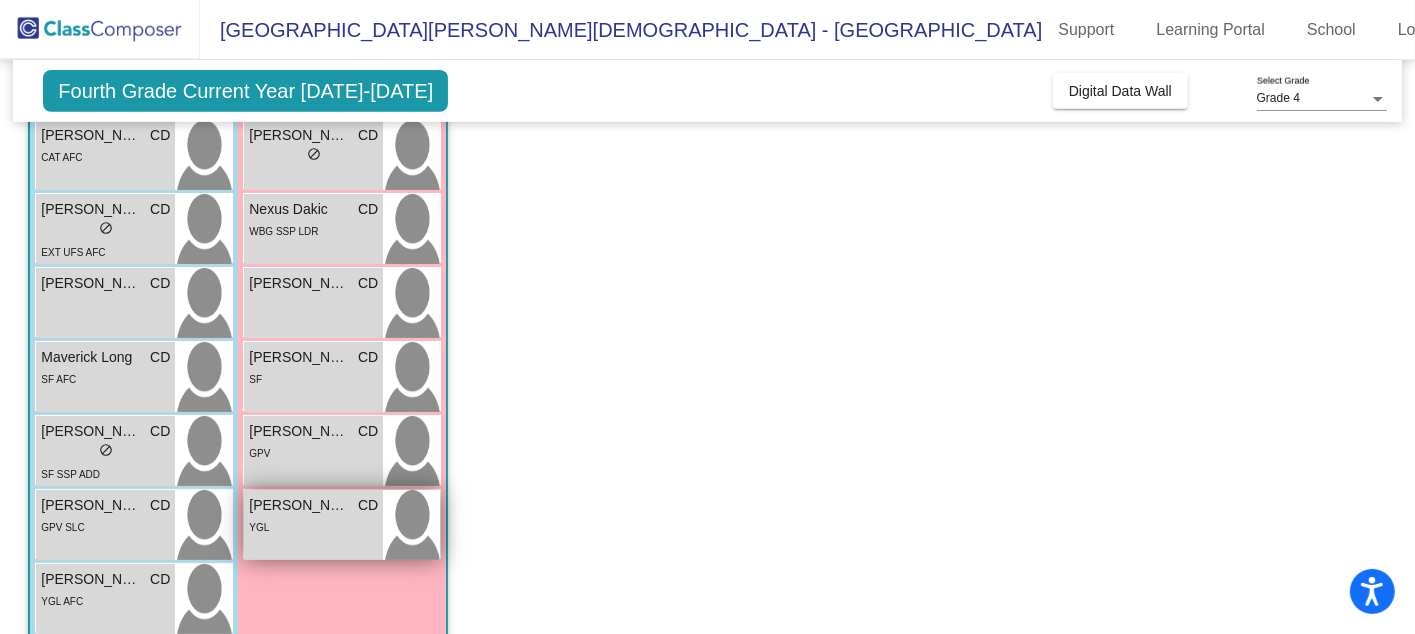 click on "Teodora Slobodnic" at bounding box center (299, 505) 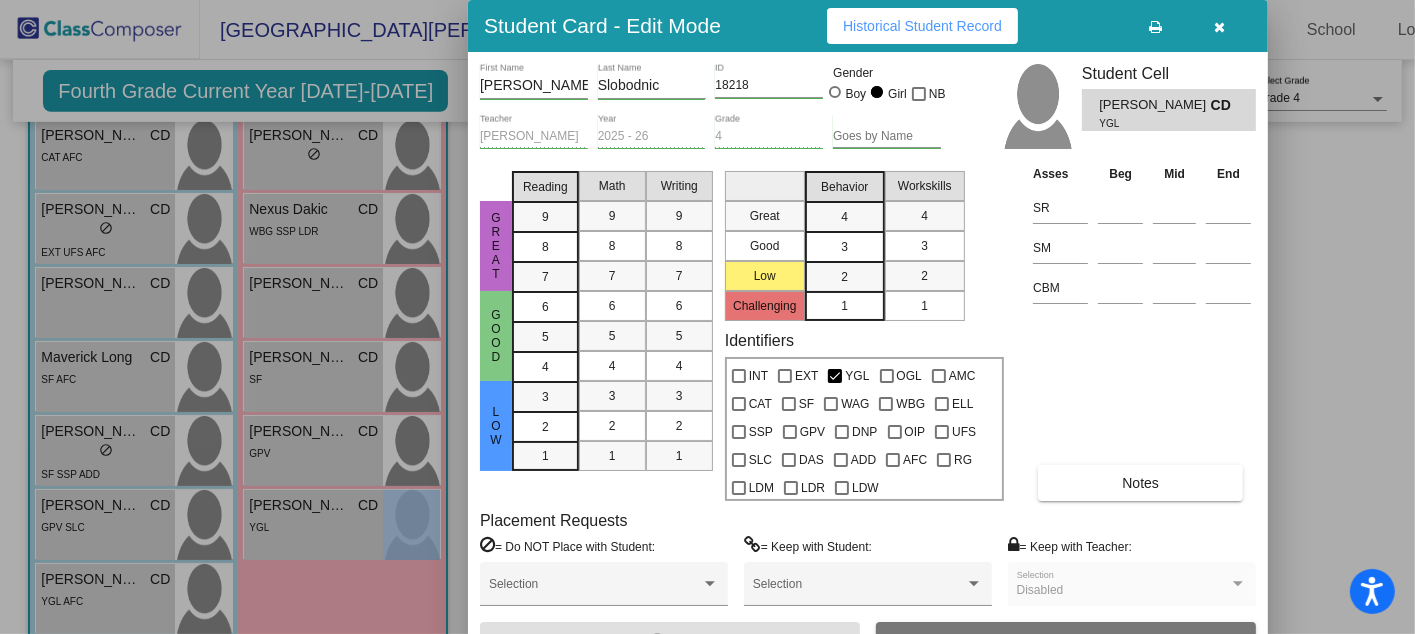 drag, startPoint x: 1410, startPoint y: 495, endPoint x: 1415, endPoint y: 531, distance: 36.345562 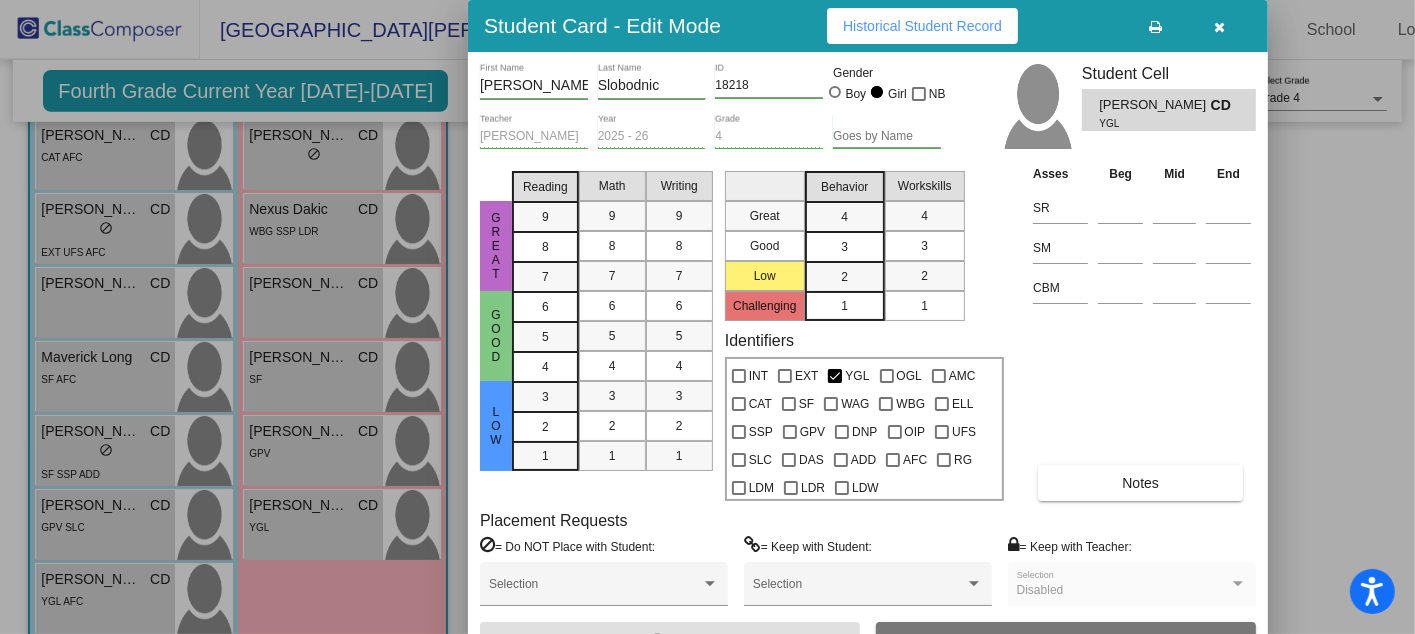 click at bounding box center (707, 317) 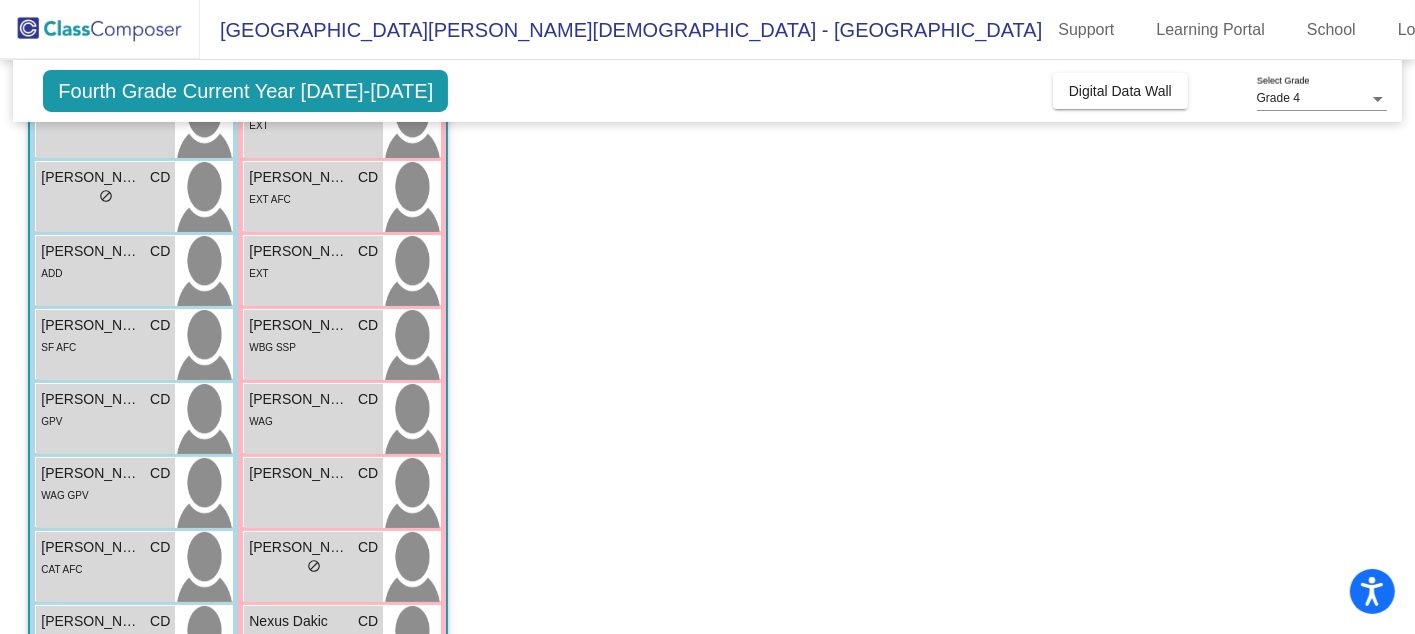 scroll, scrollTop: 446, scrollLeft: 0, axis: vertical 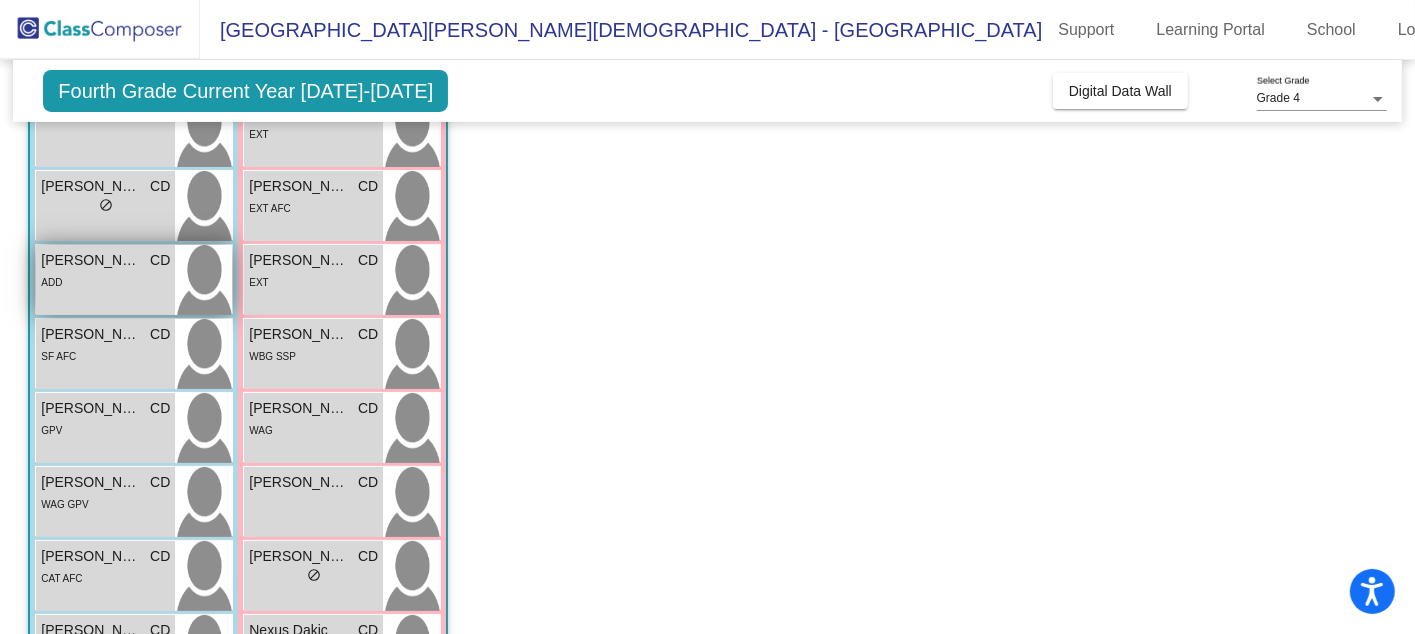 click on "ADD" at bounding box center (105, 281) 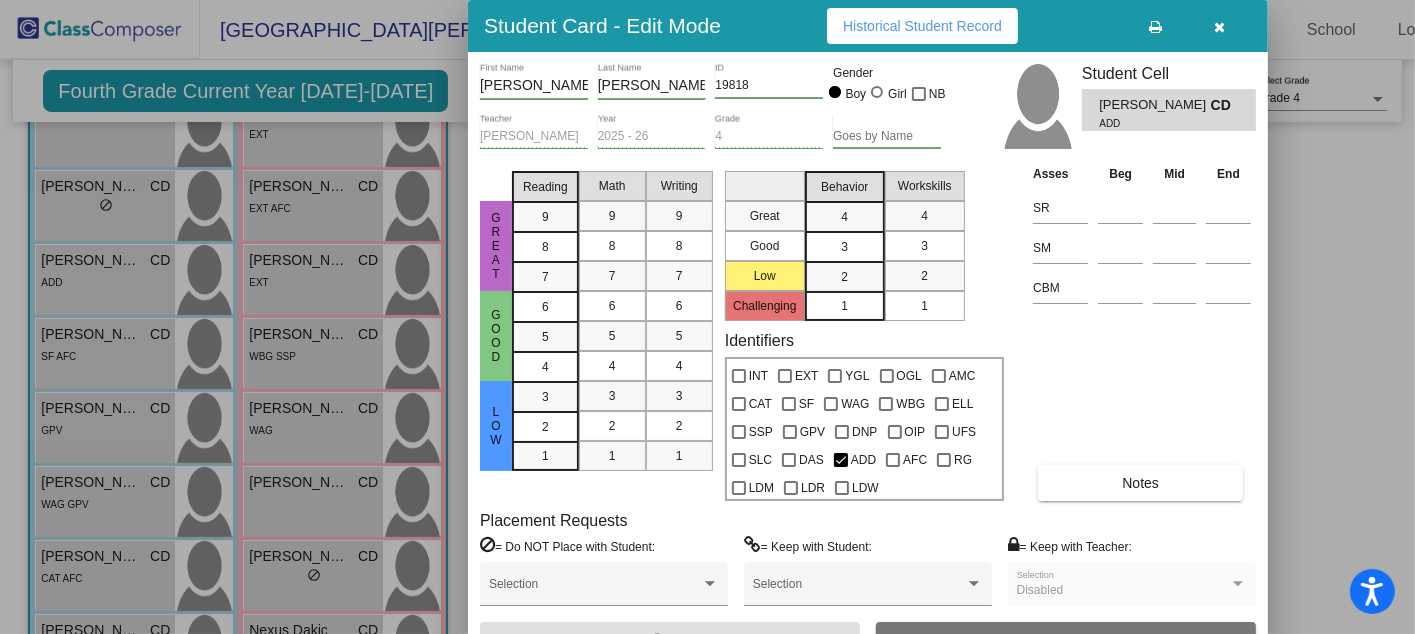 click at bounding box center (707, 317) 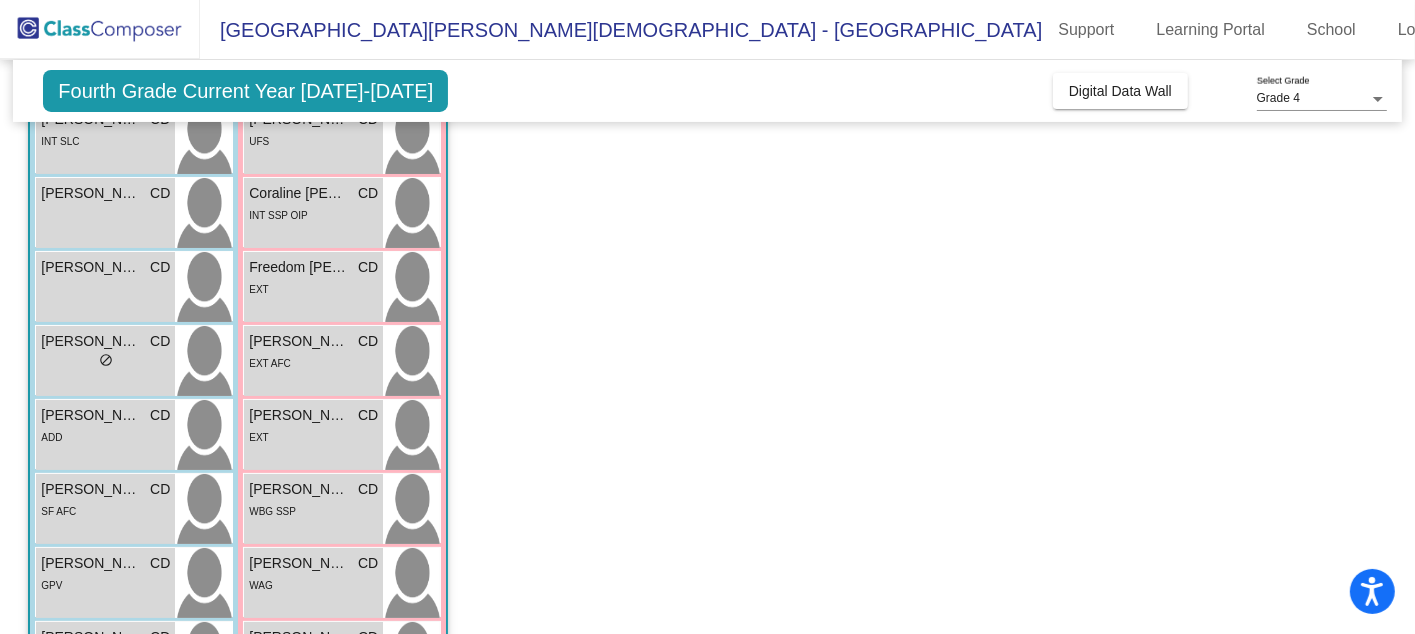 scroll, scrollTop: 284, scrollLeft: 0, axis: vertical 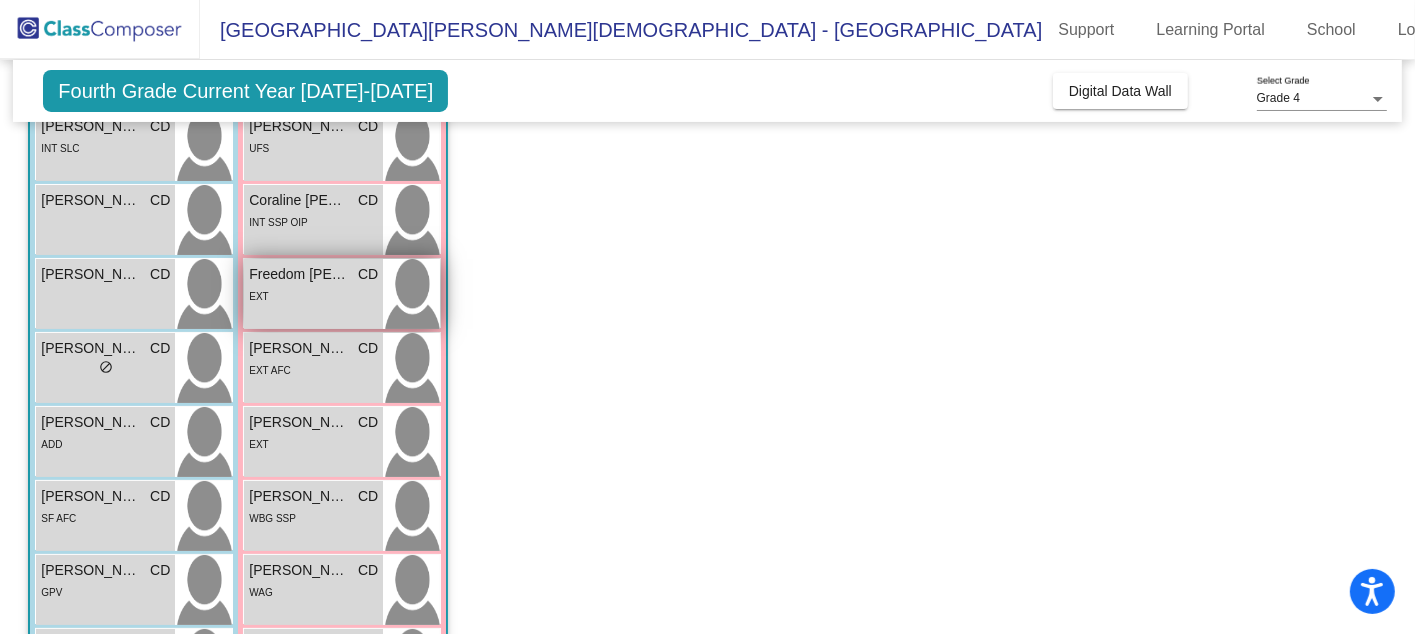 click on "Freedom Osullivan" at bounding box center (299, 274) 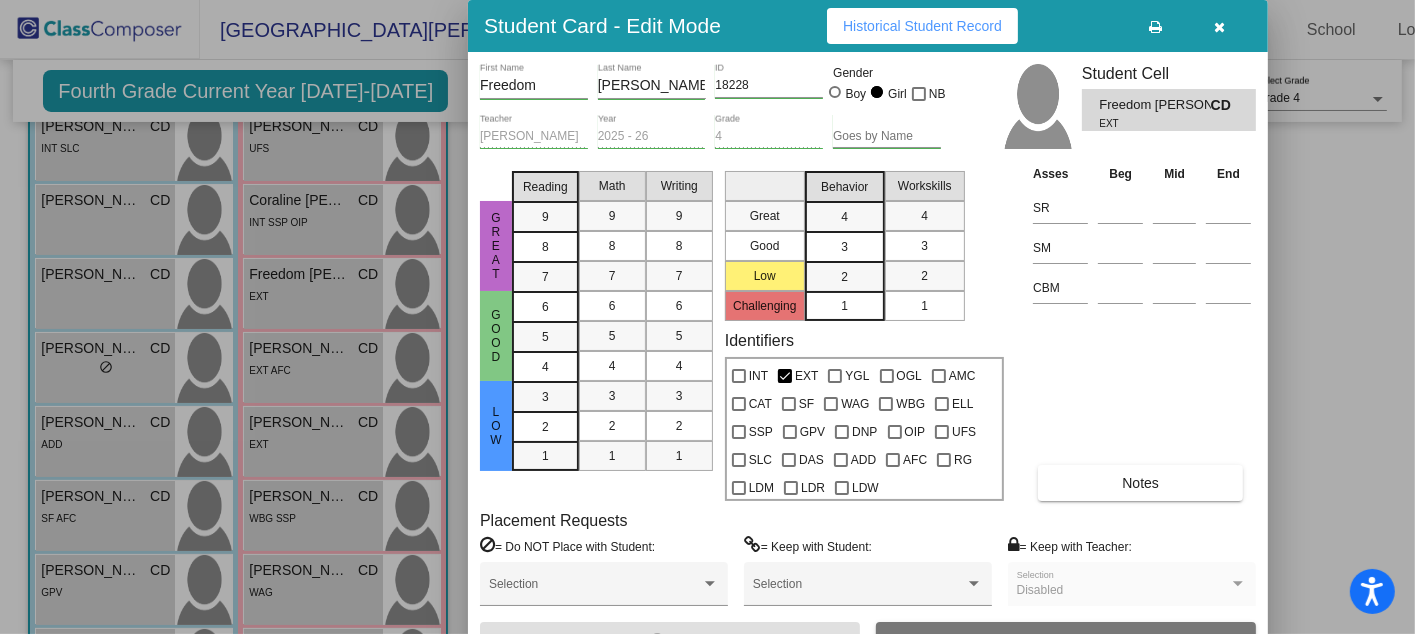 click at bounding box center [707, 317] 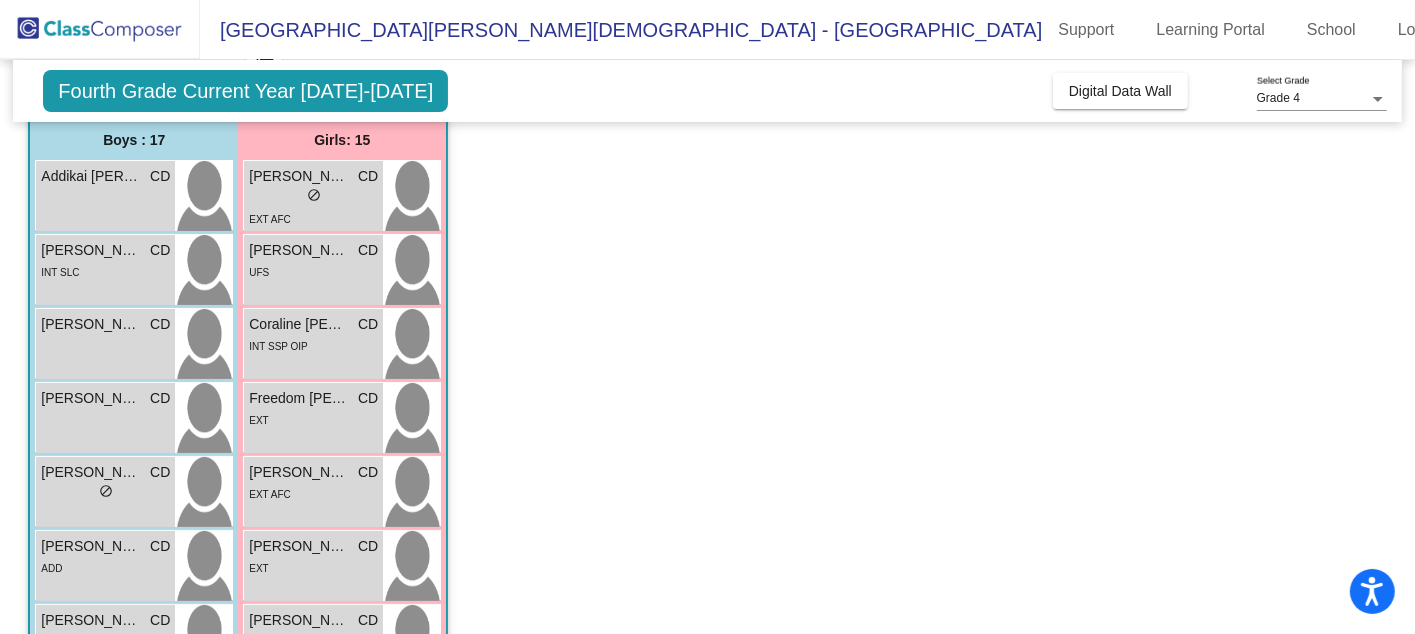 scroll, scrollTop: 162, scrollLeft: 0, axis: vertical 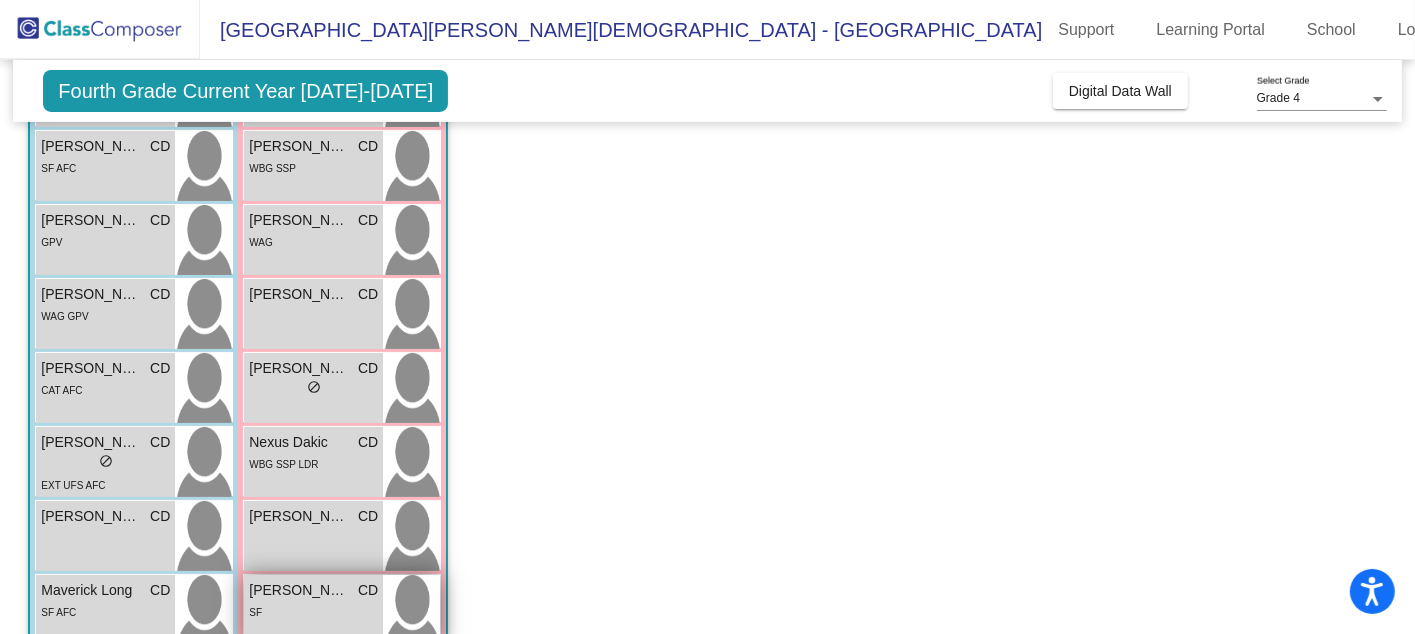 click on "Stevie Cosmano" at bounding box center (299, 590) 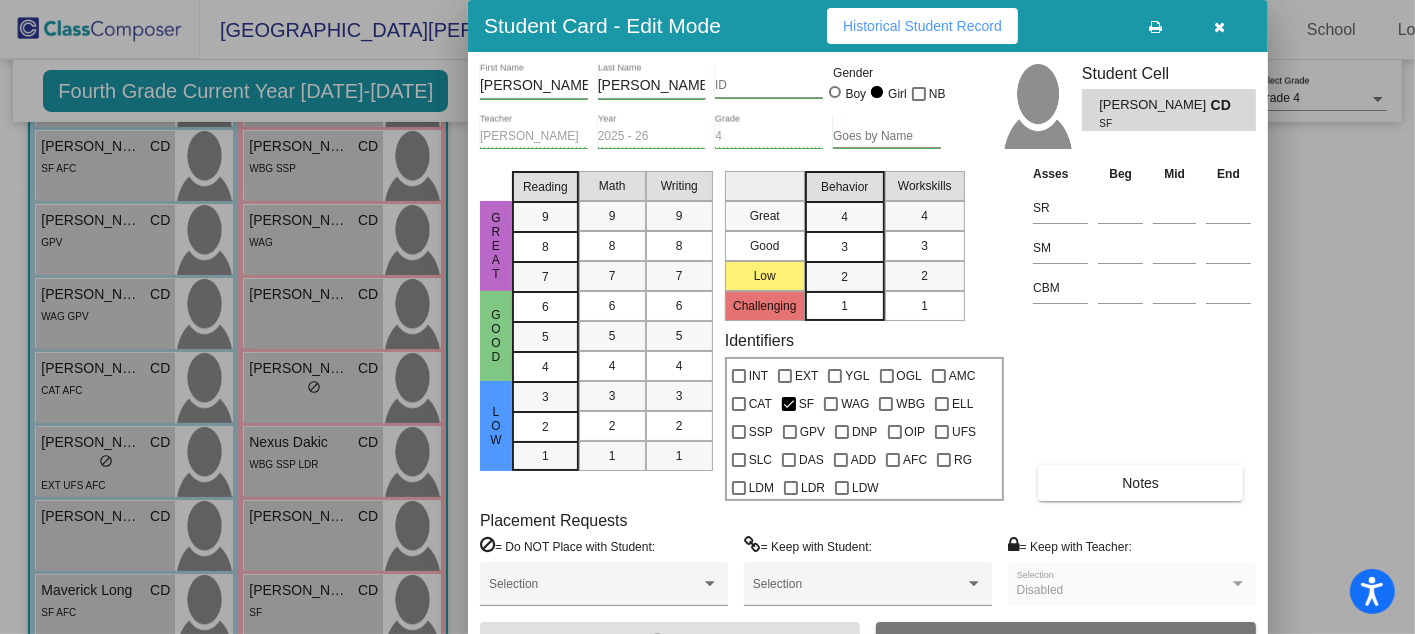 click at bounding box center (707, 317) 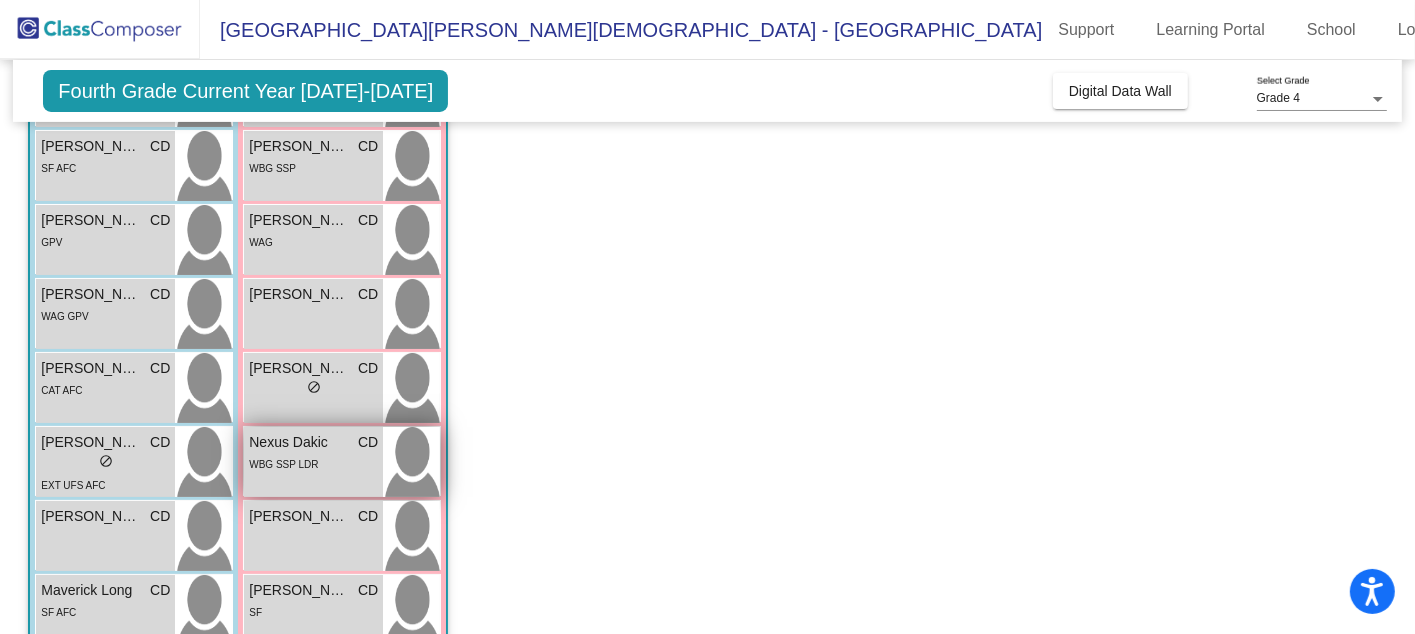 click on "Nexus Dakic" at bounding box center (299, 442) 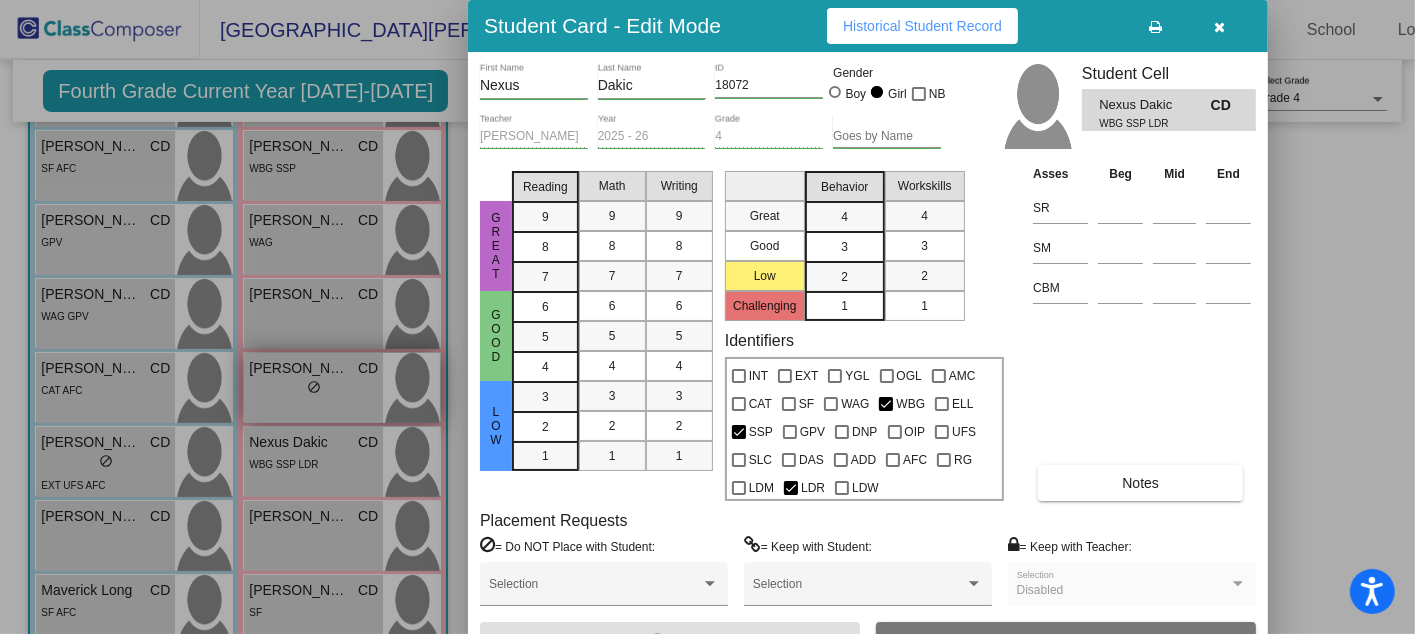 click at bounding box center [707, 317] 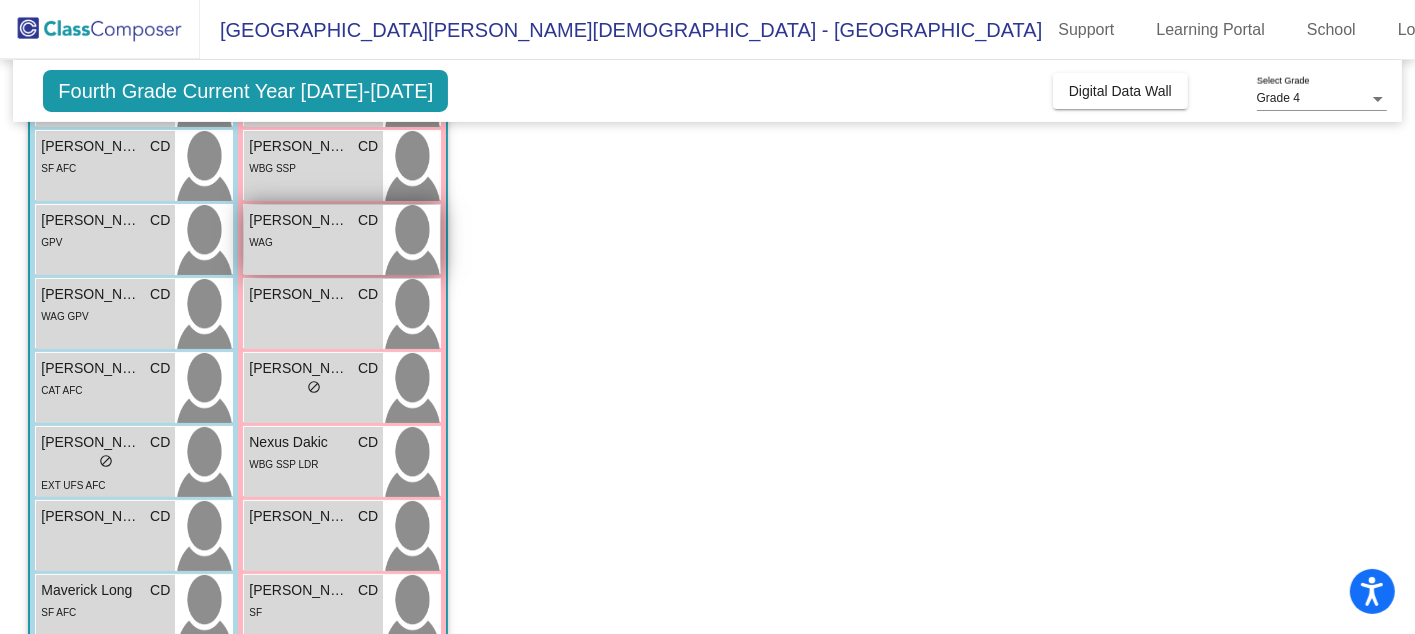 click on "WAG" at bounding box center (261, 242) 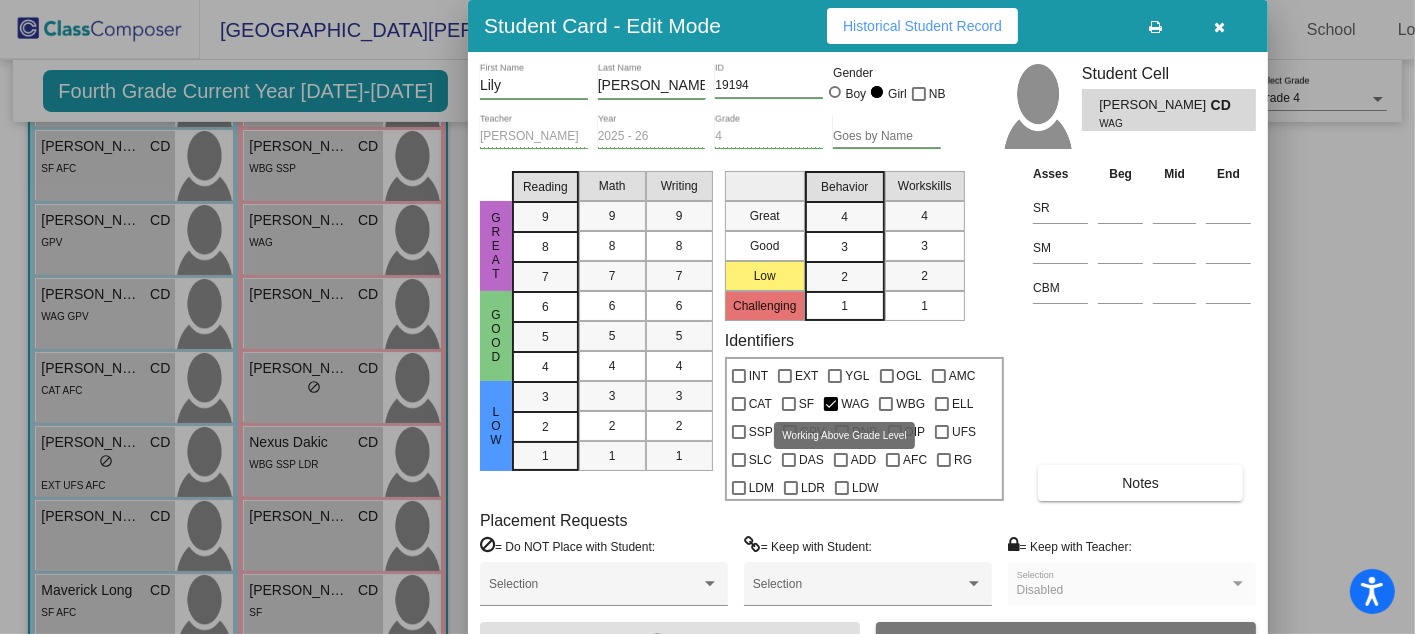 click at bounding box center (831, 404) 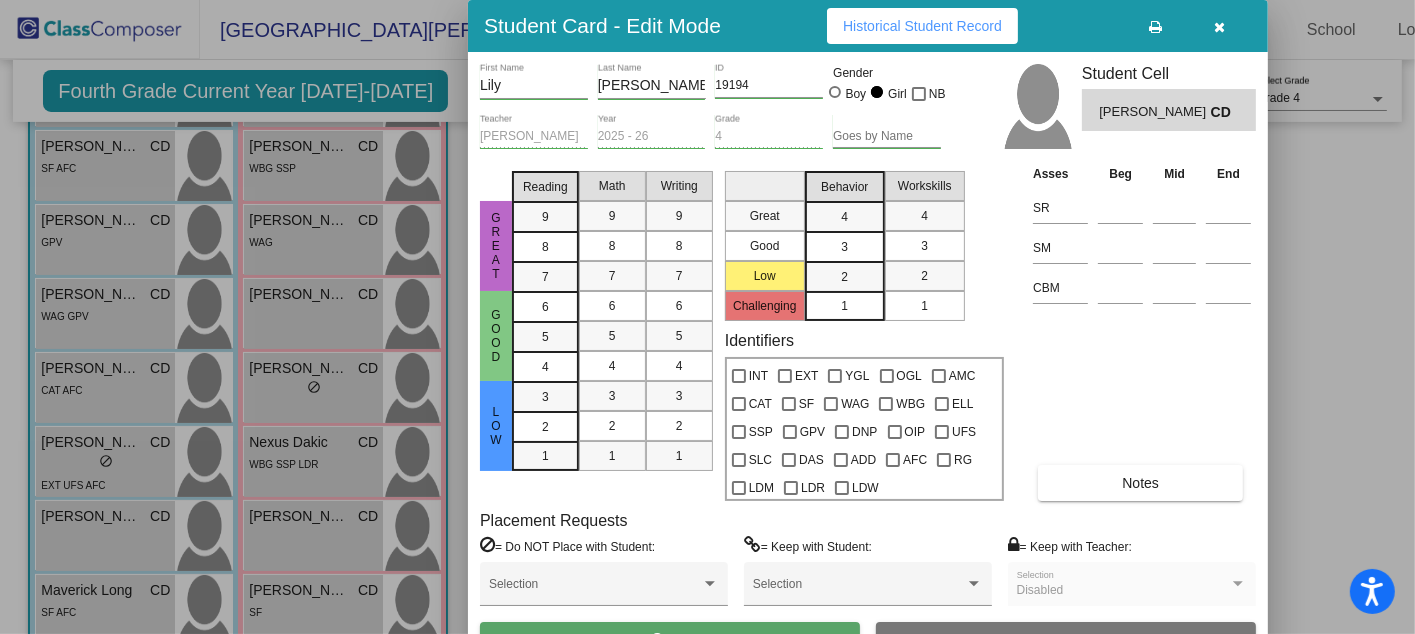 click at bounding box center (831, 404) 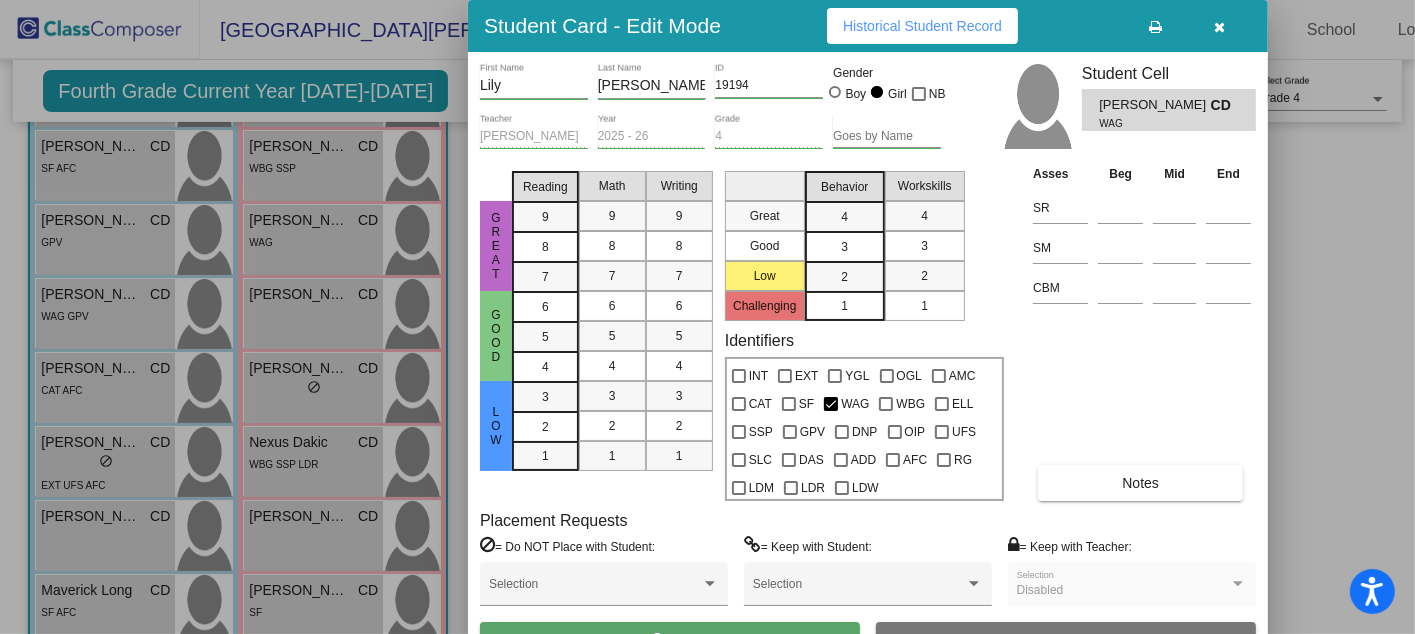 click at bounding box center [707, 317] 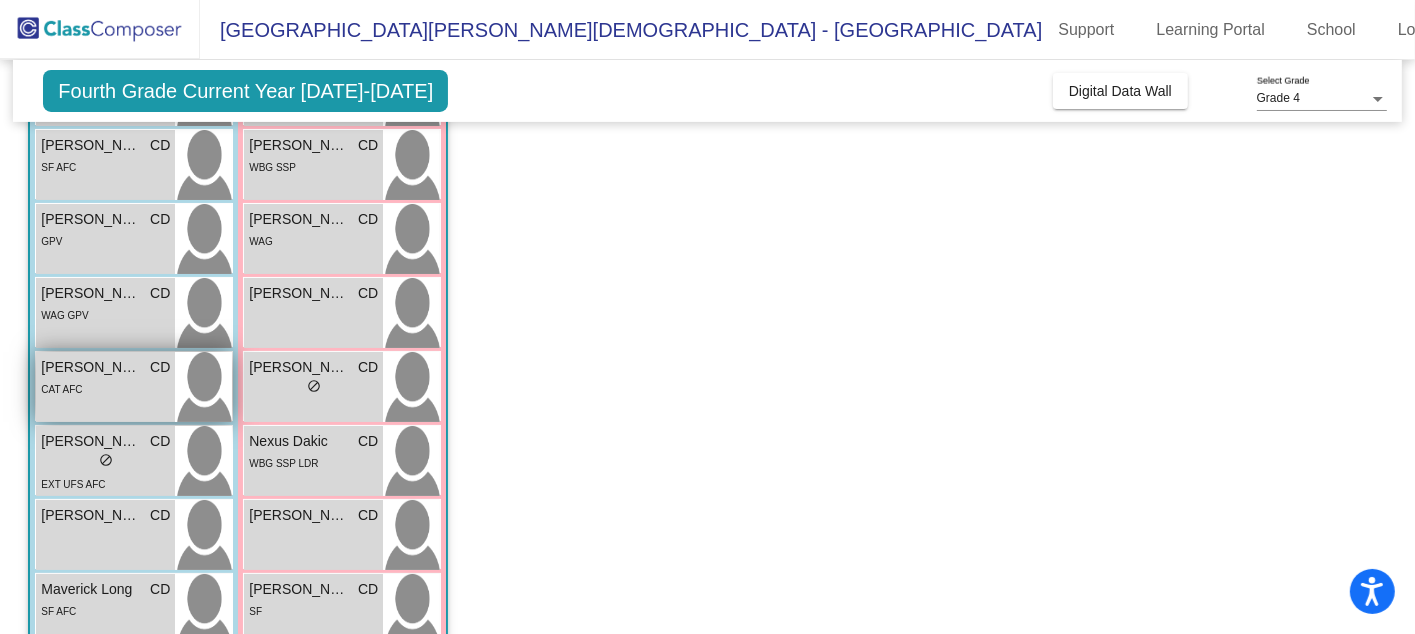 scroll, scrollTop: 636, scrollLeft: 0, axis: vertical 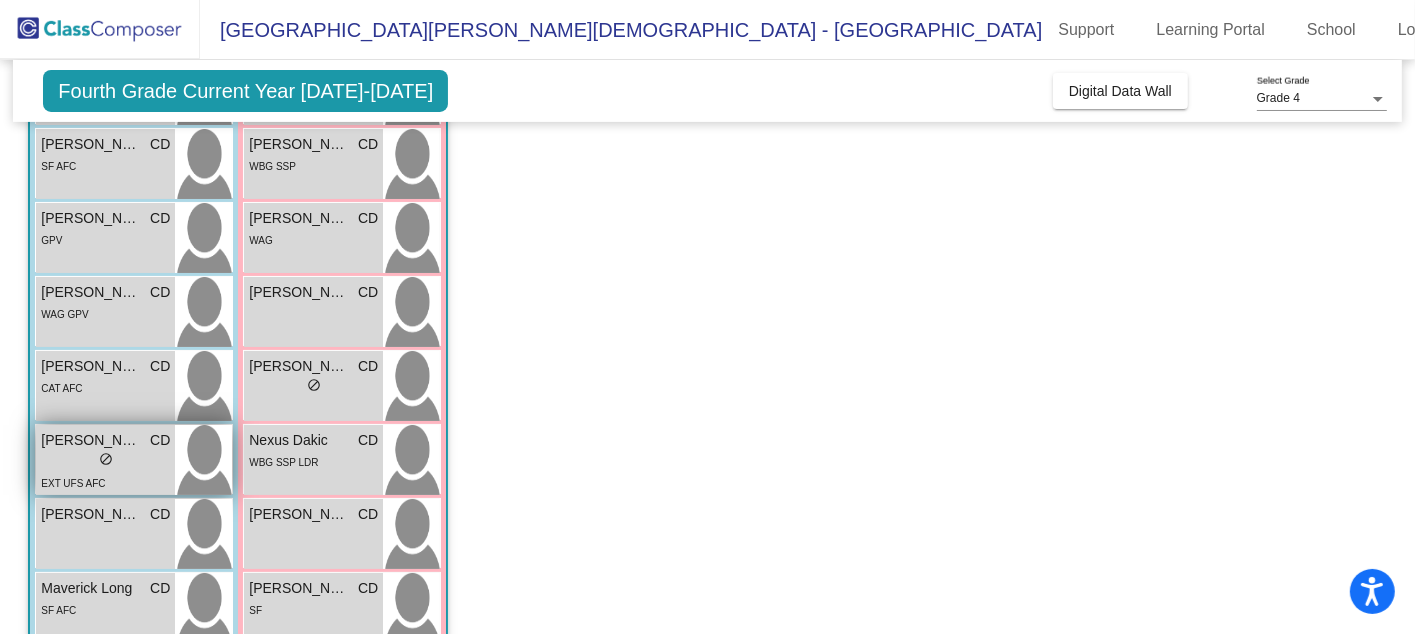 click on "Lucas Colosimo" at bounding box center (91, 440) 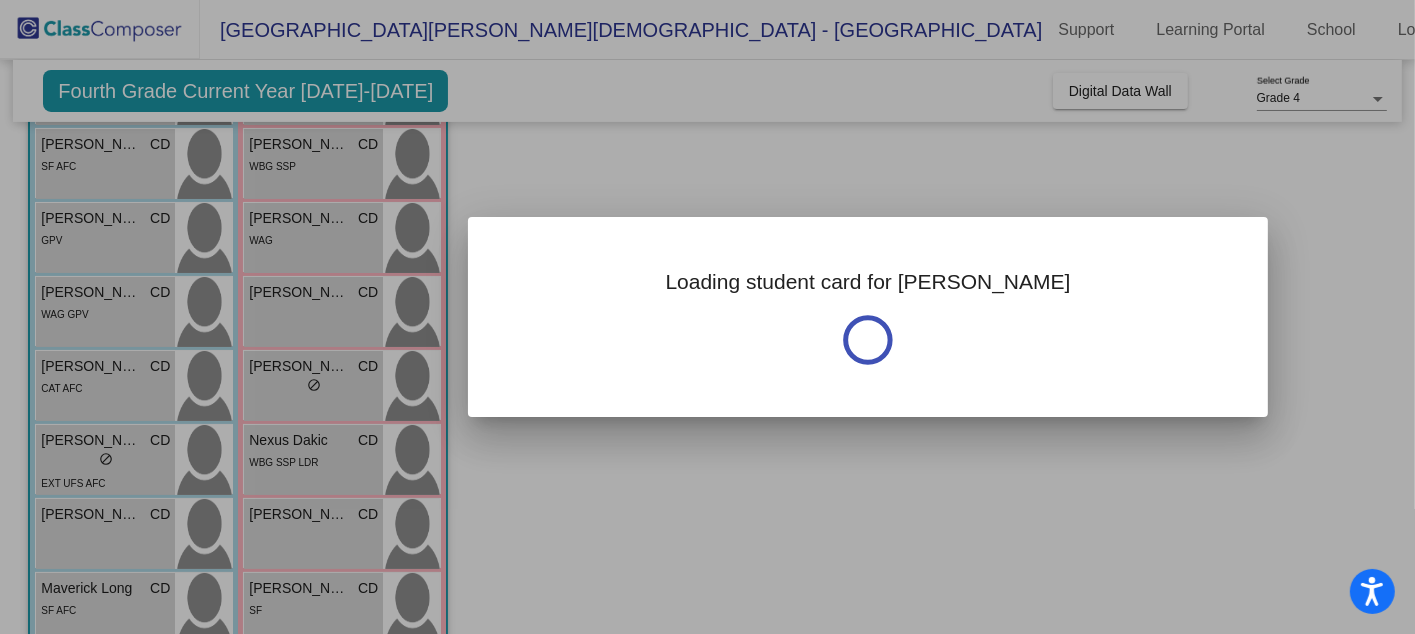 click at bounding box center [707, 317] 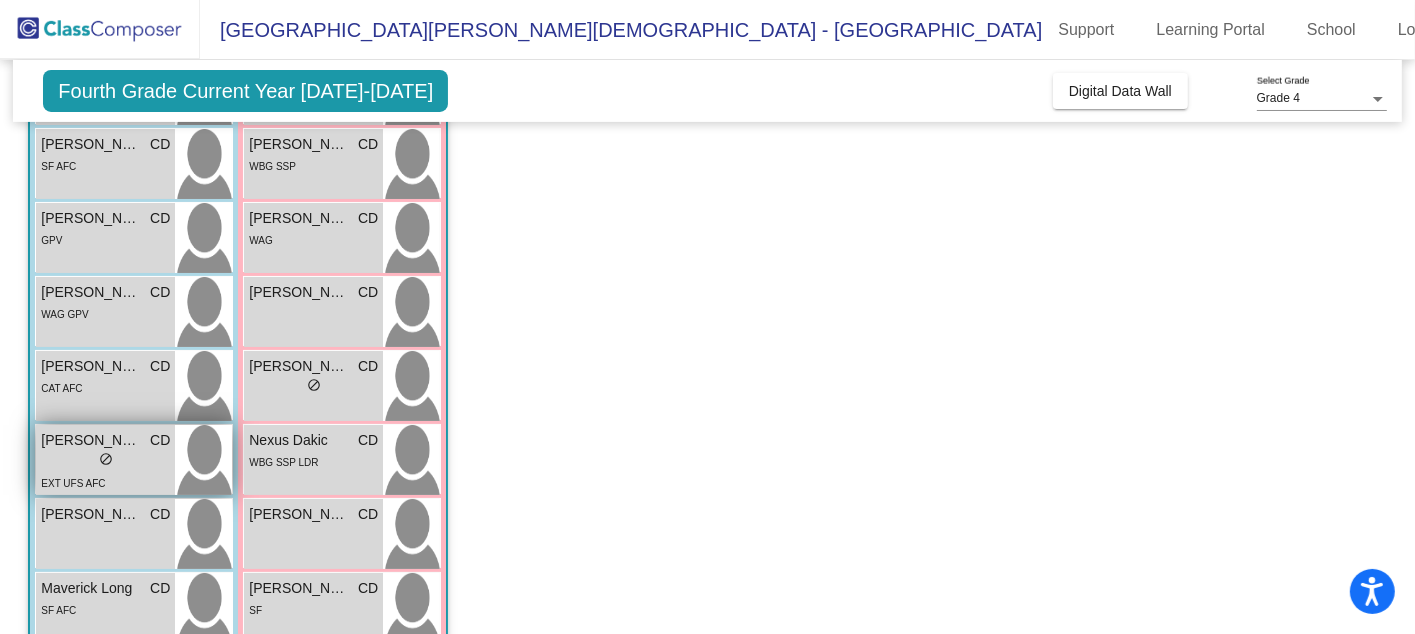 click on "Lucas Colosimo" at bounding box center (91, 440) 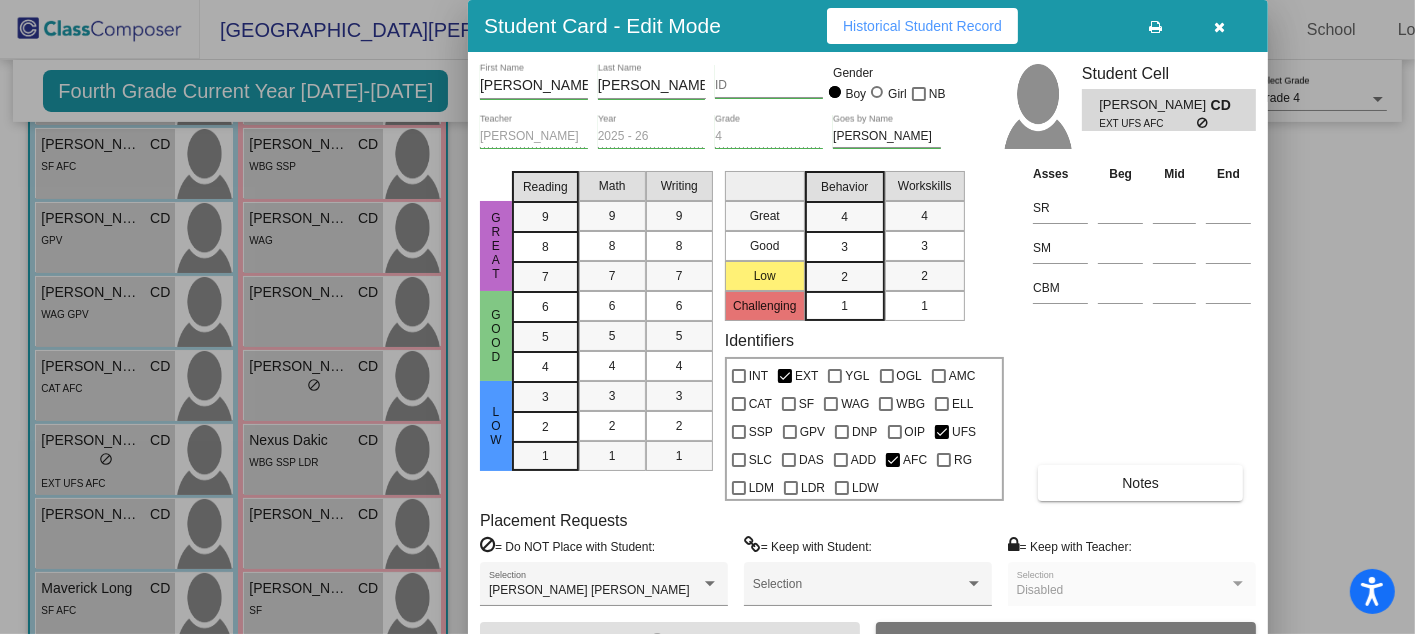 click at bounding box center (707, 317) 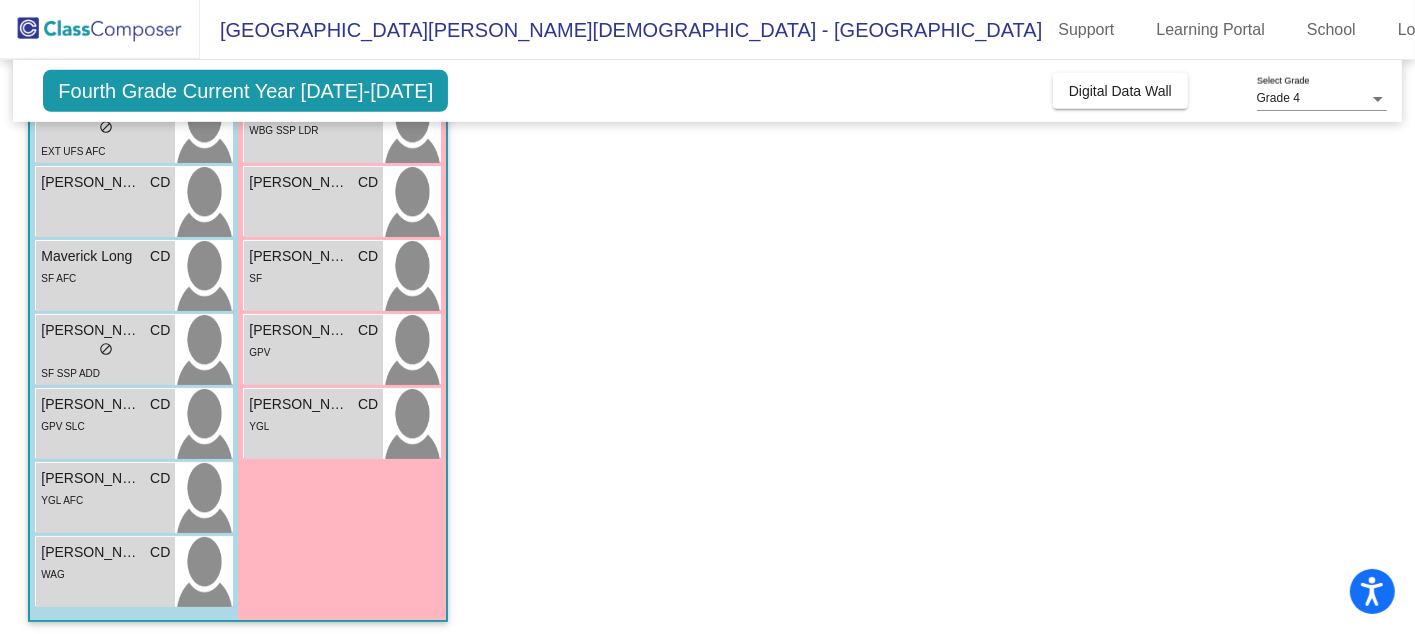 scroll, scrollTop: 974, scrollLeft: 0, axis: vertical 